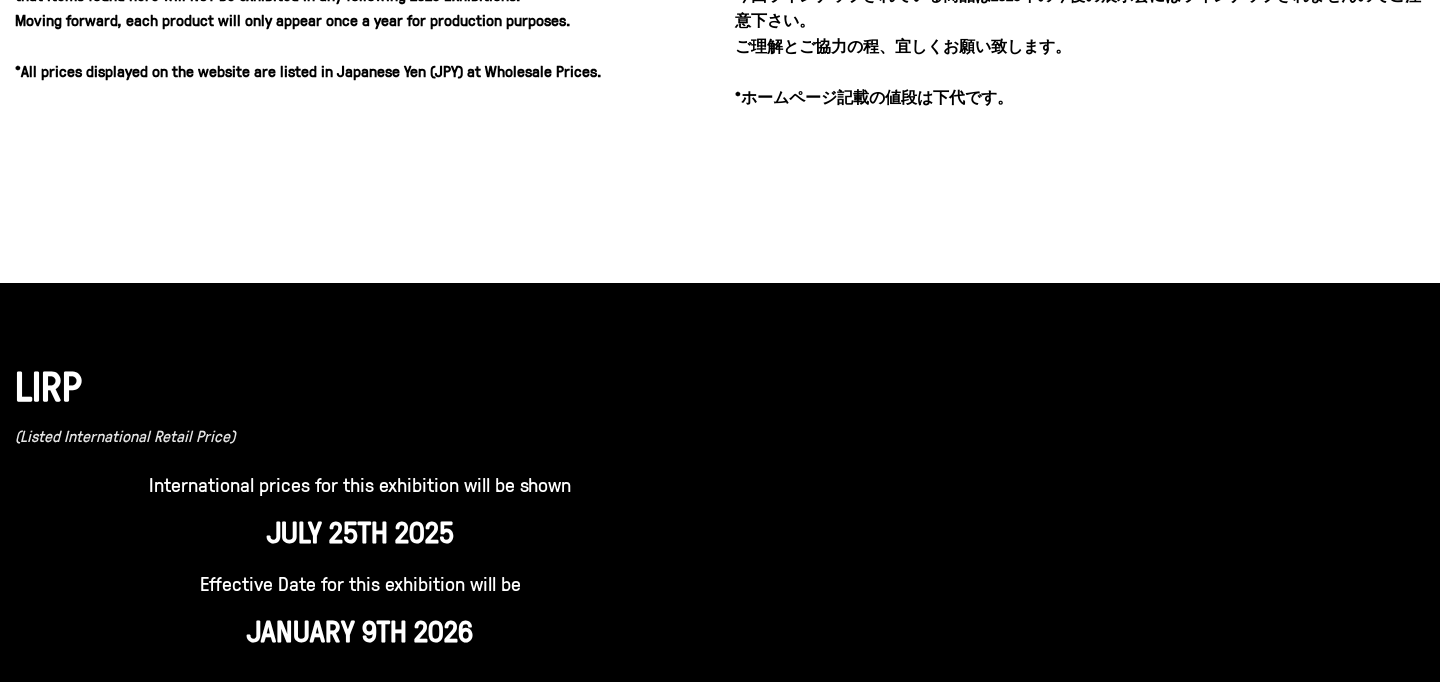 scroll, scrollTop: 0, scrollLeft: 0, axis: both 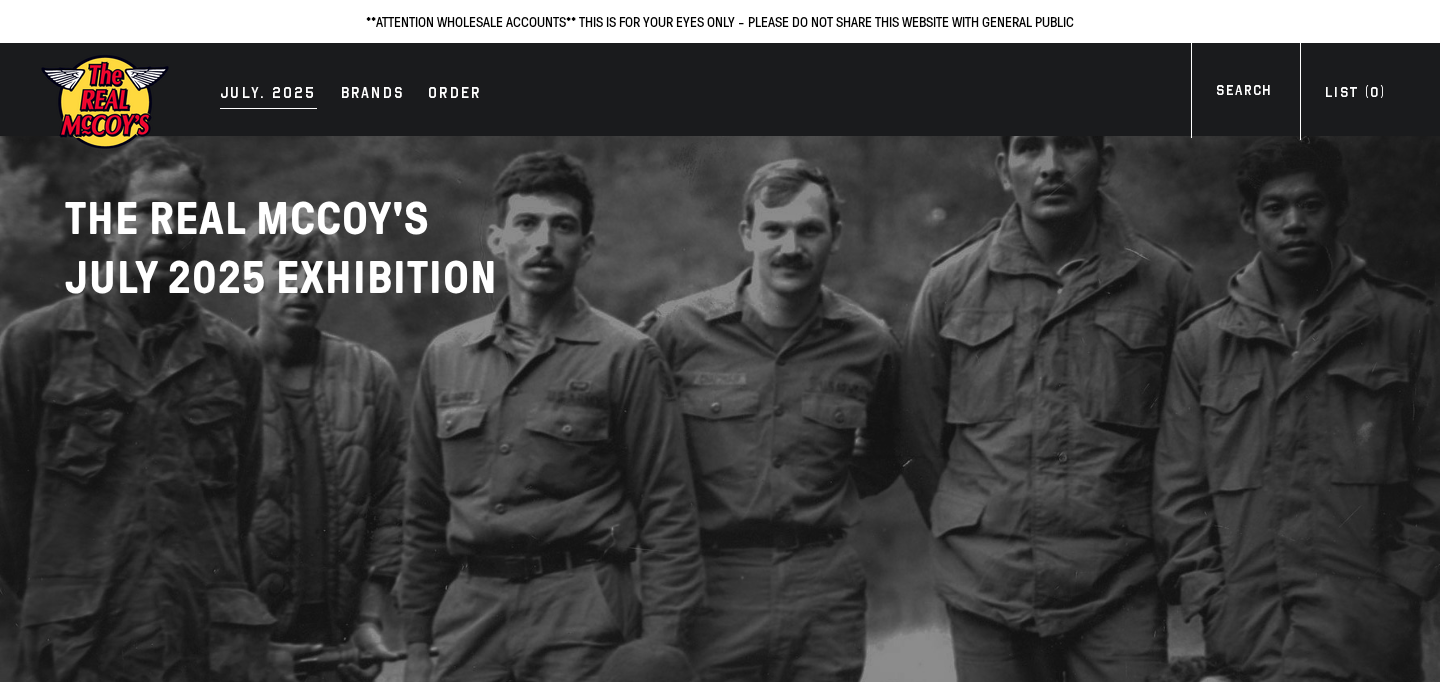 click on "JULY. 2025" at bounding box center (268, 95) 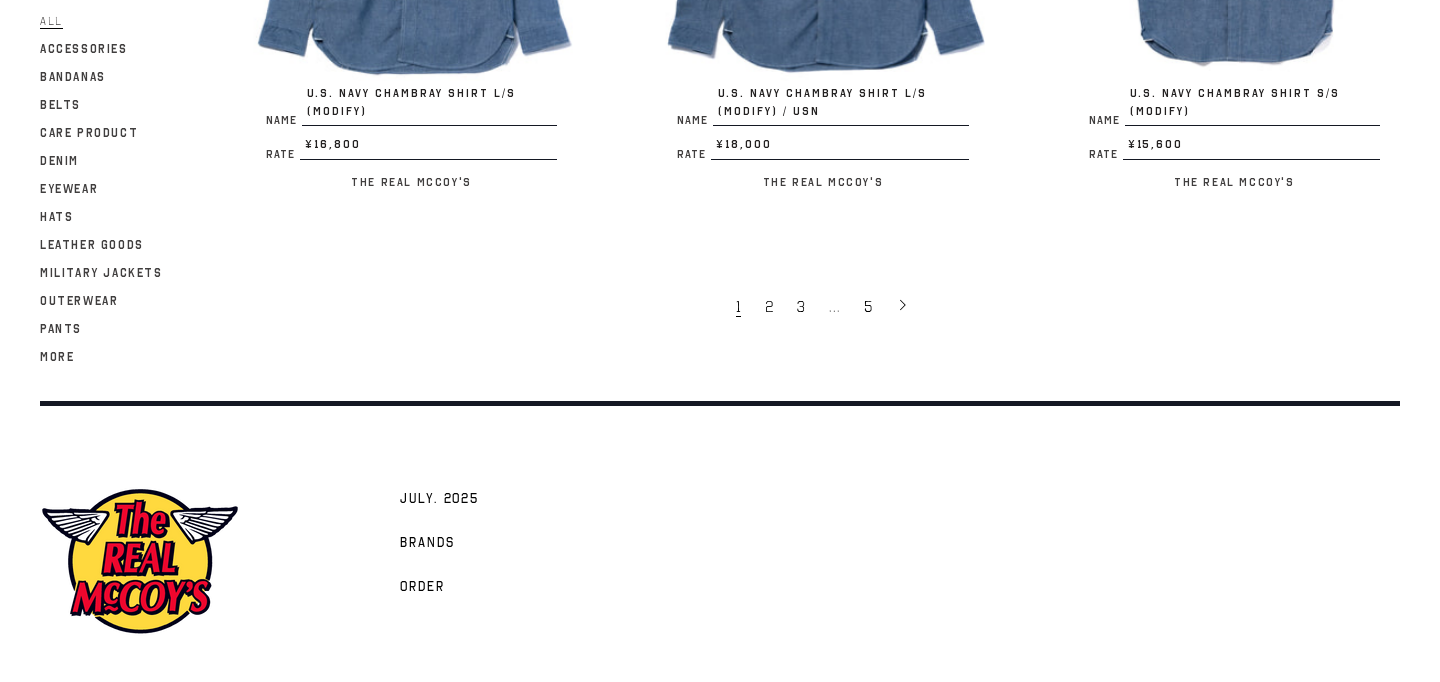 scroll, scrollTop: 3969, scrollLeft: 0, axis: vertical 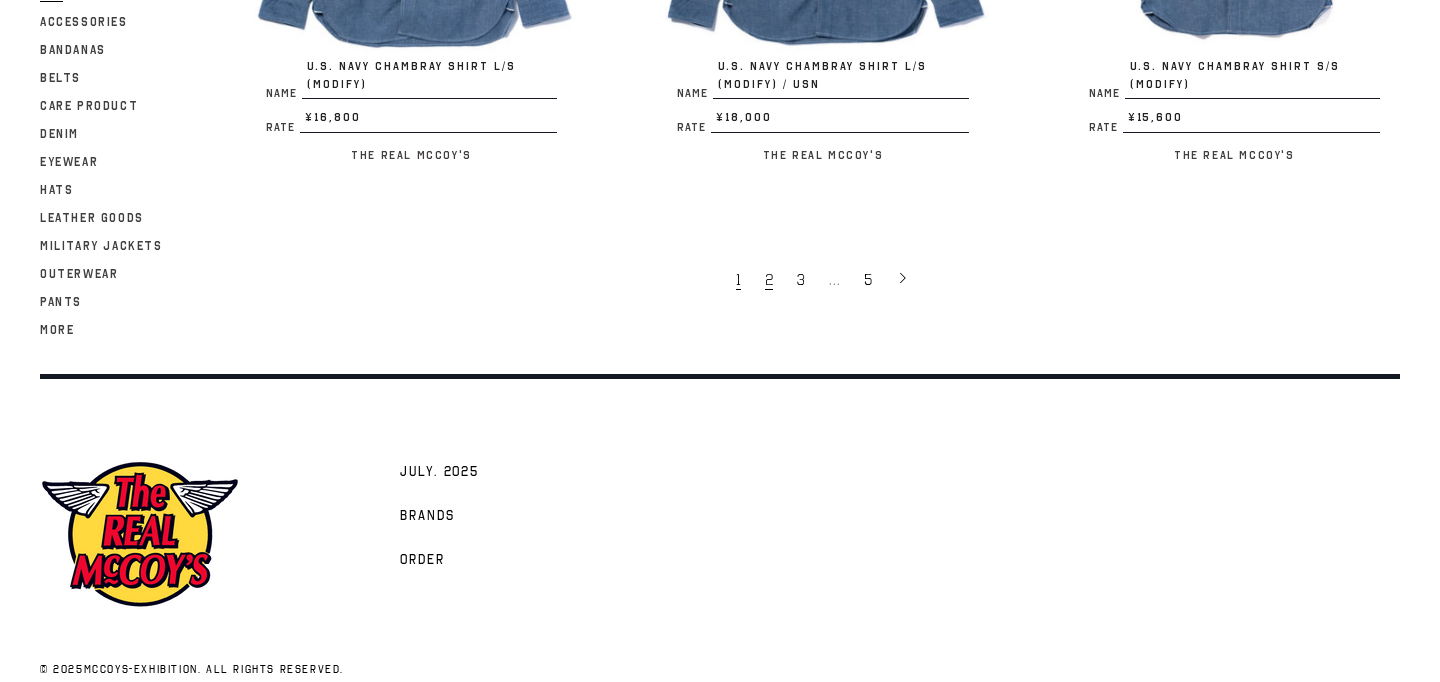 click on "2" at bounding box center [769, 280] 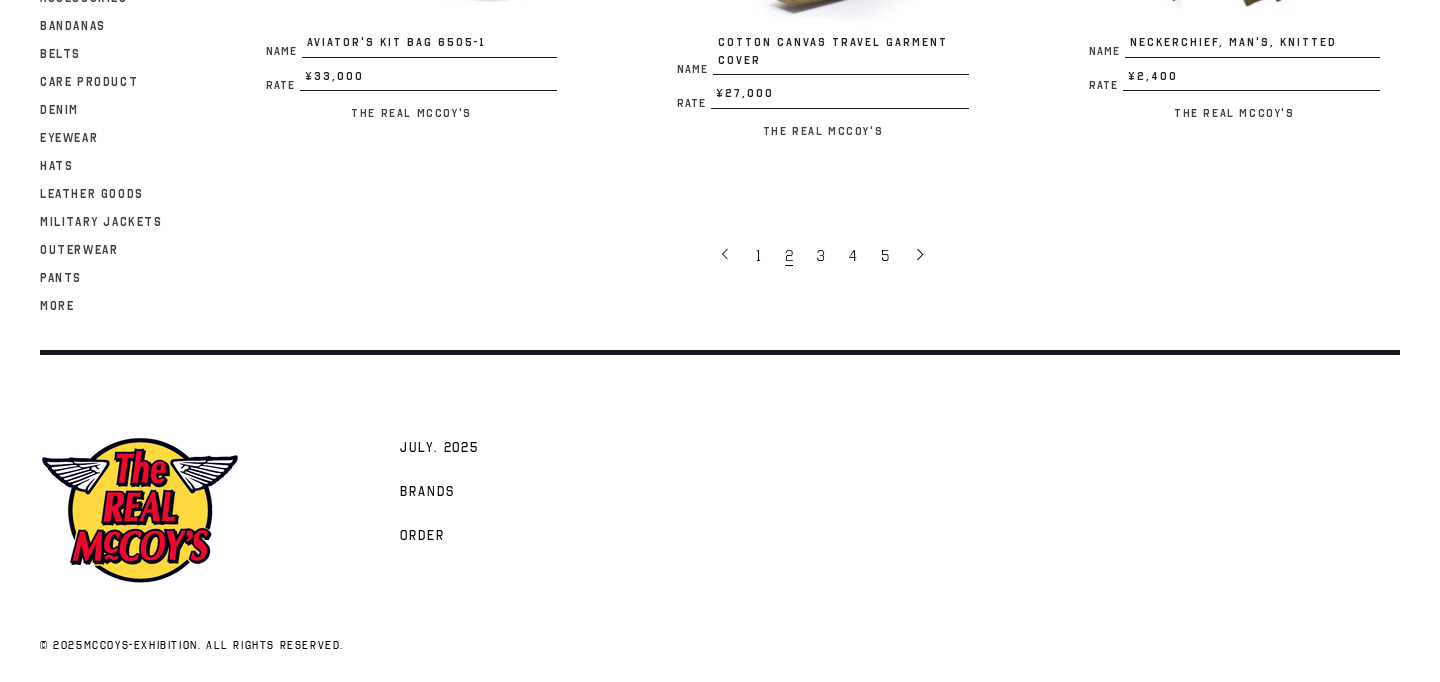 scroll, scrollTop: 3959, scrollLeft: 0, axis: vertical 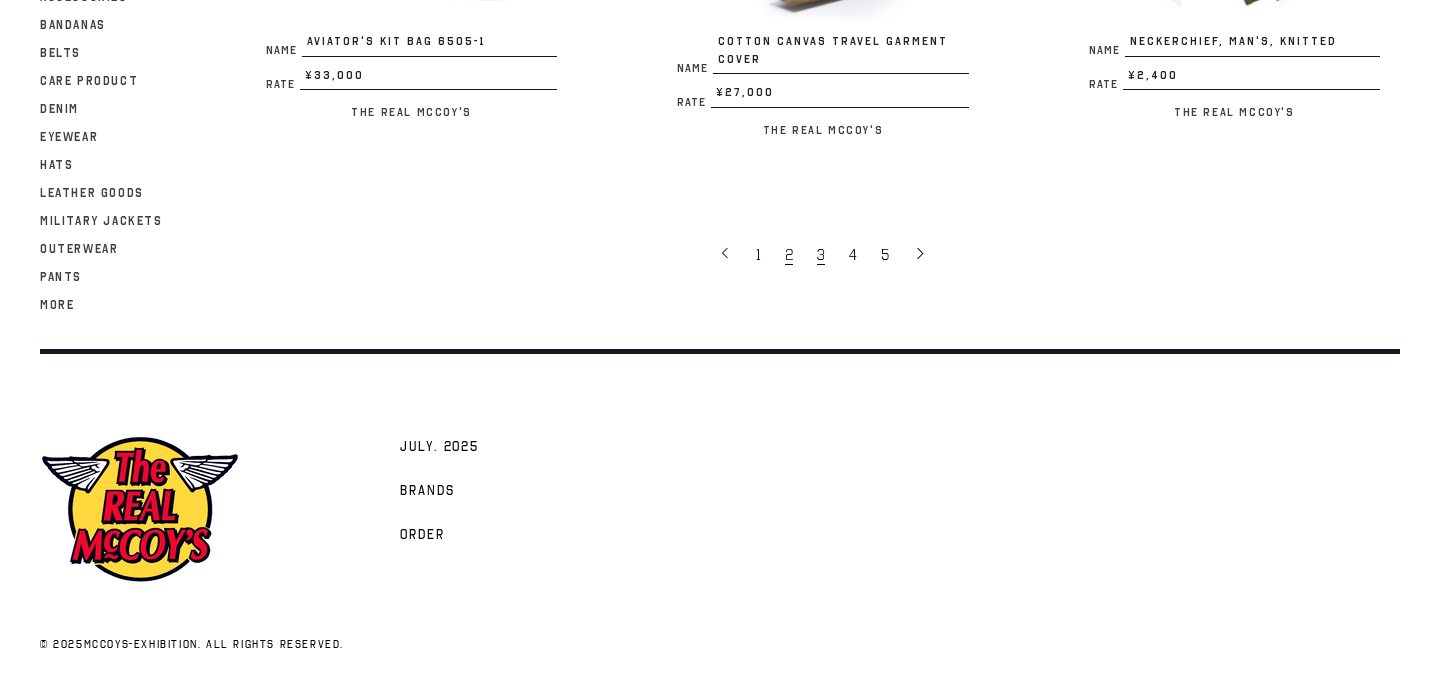 click on "3" at bounding box center [821, 255] 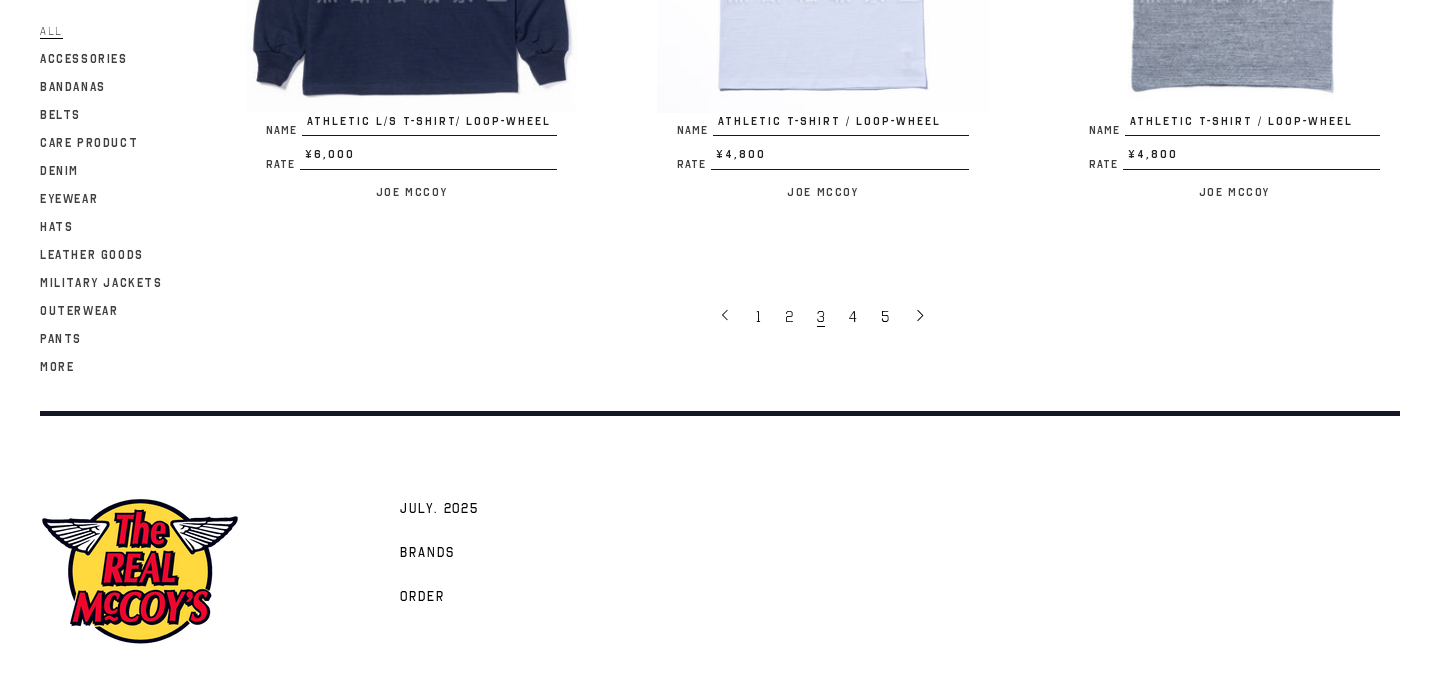scroll, scrollTop: 3907, scrollLeft: 0, axis: vertical 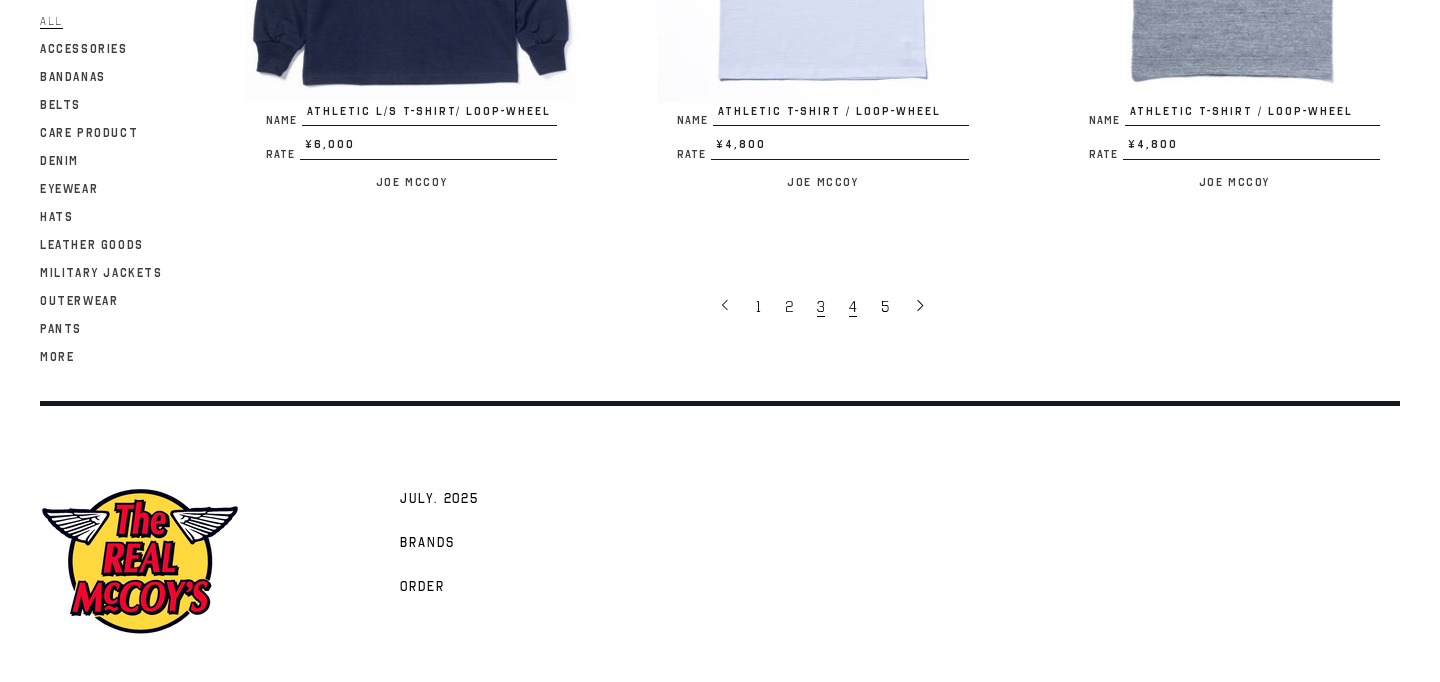 click on "4" at bounding box center (853, 307) 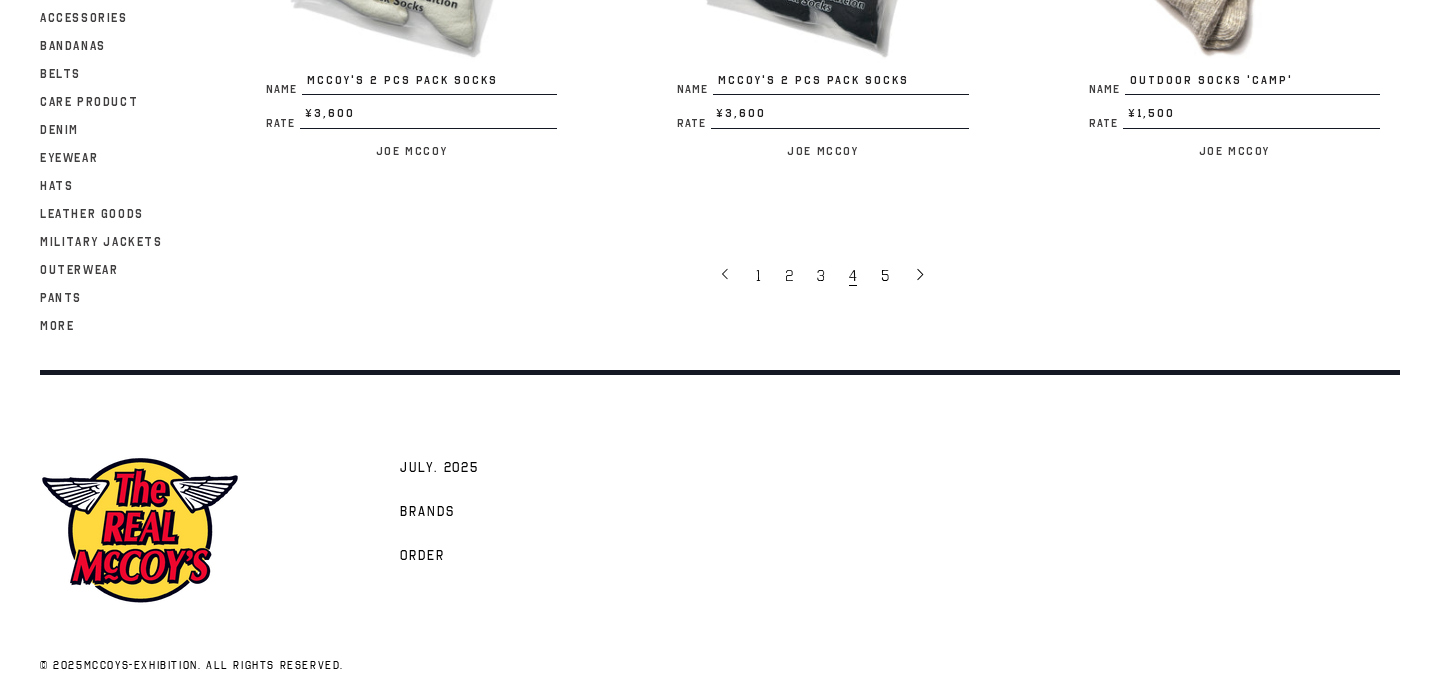 scroll, scrollTop: 3888, scrollLeft: 0, axis: vertical 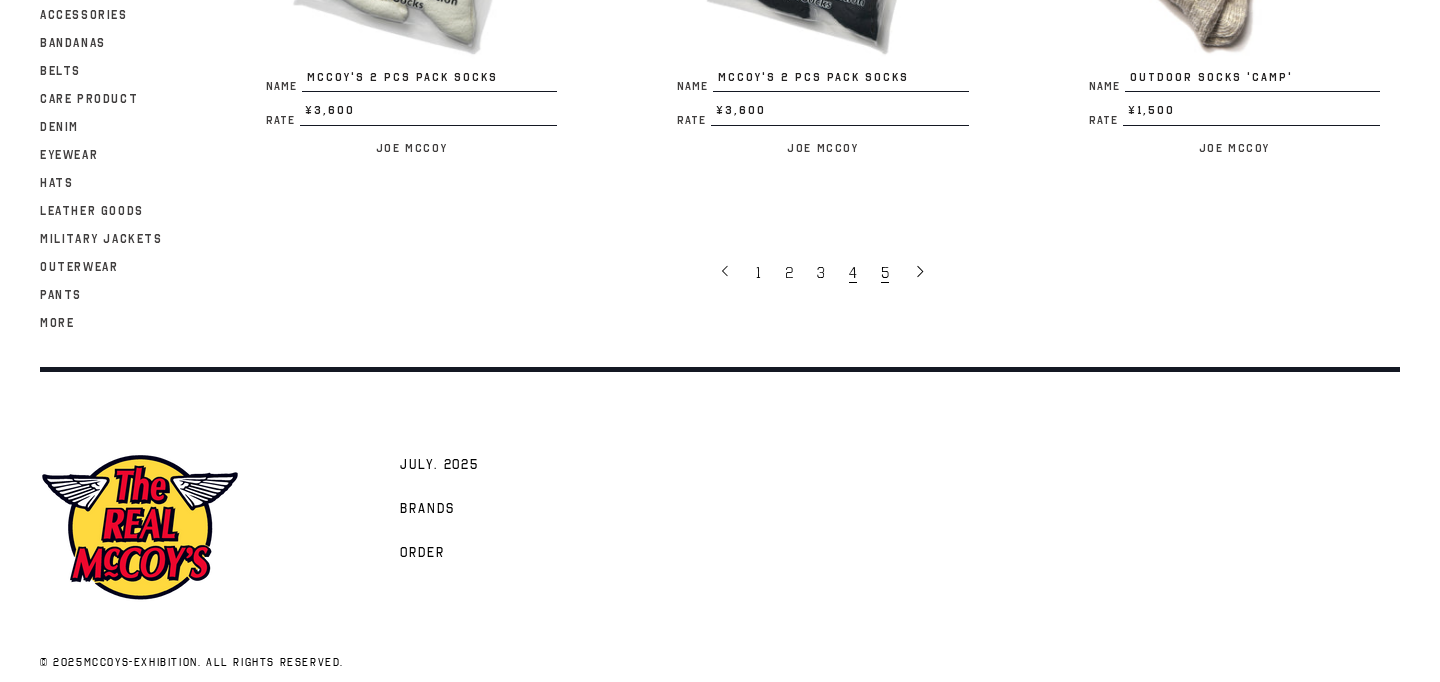 click on "5" at bounding box center [887, 272] 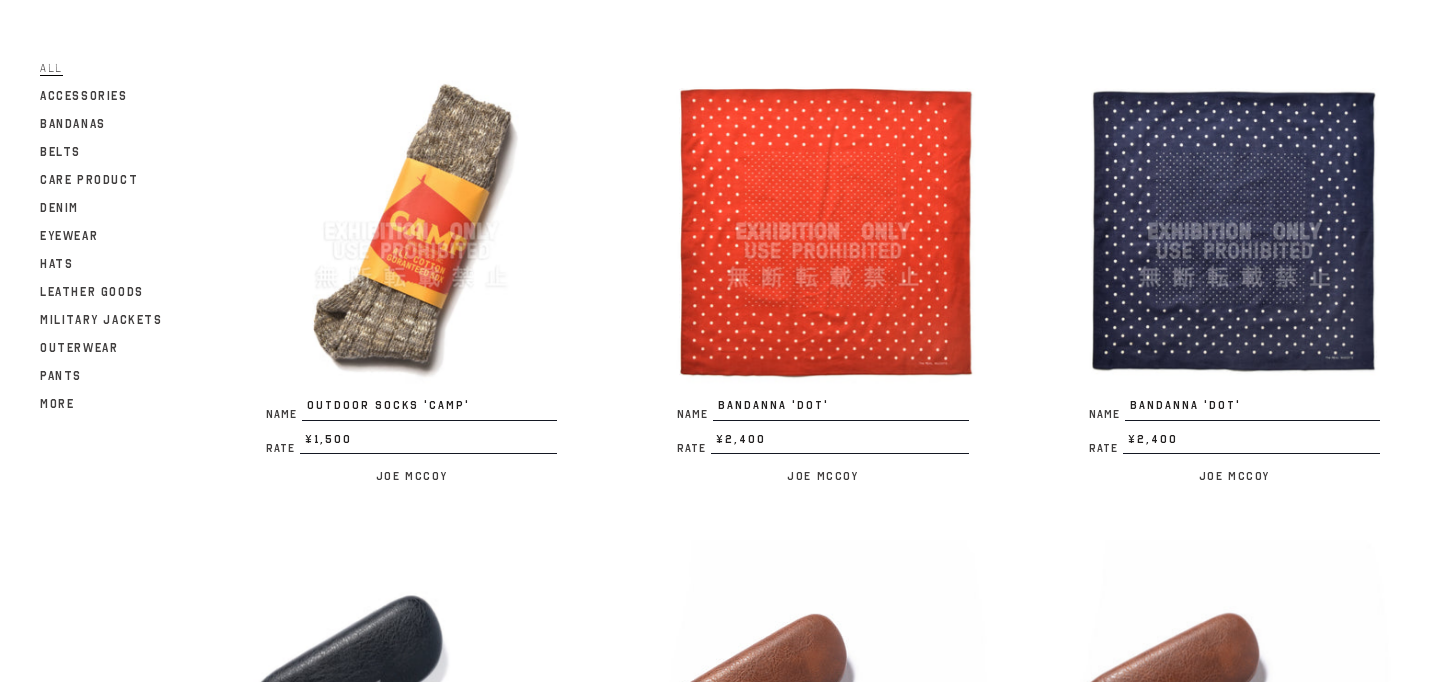 scroll, scrollTop: 0, scrollLeft: 0, axis: both 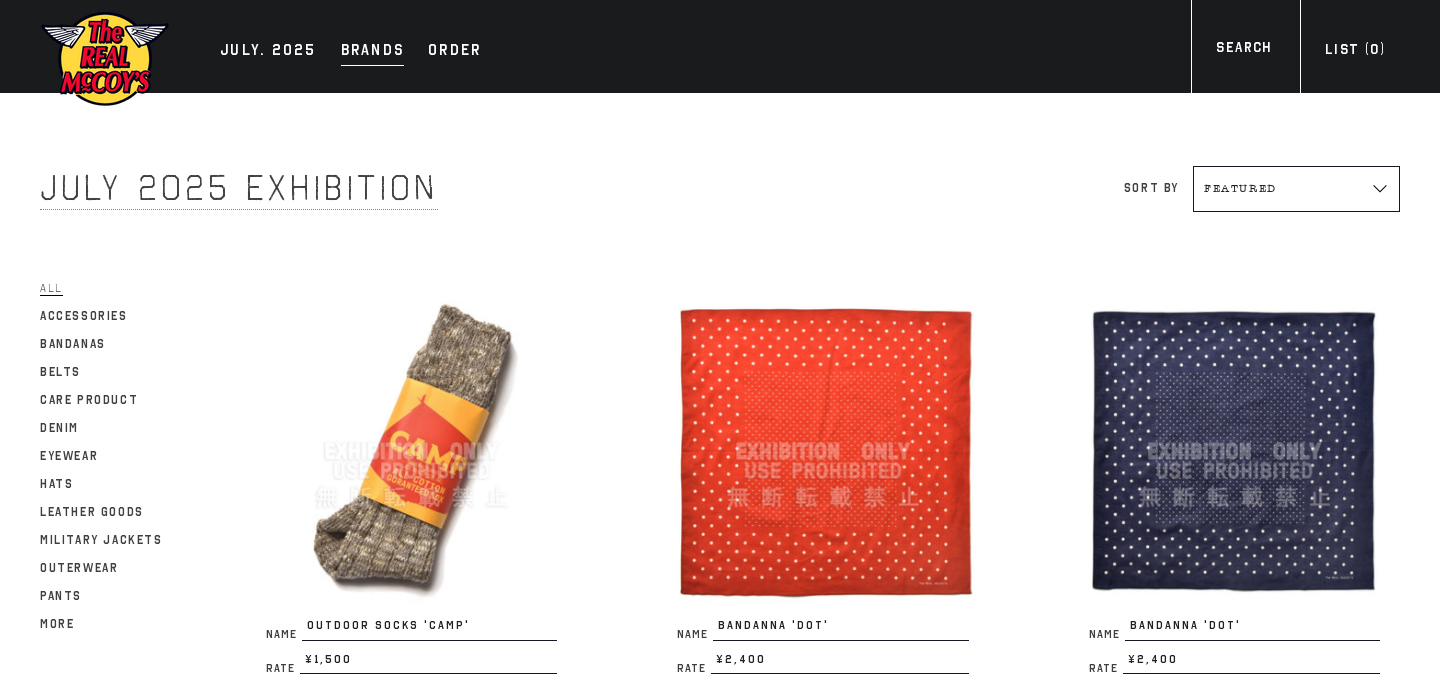 click on "Brands" at bounding box center [373, 52] 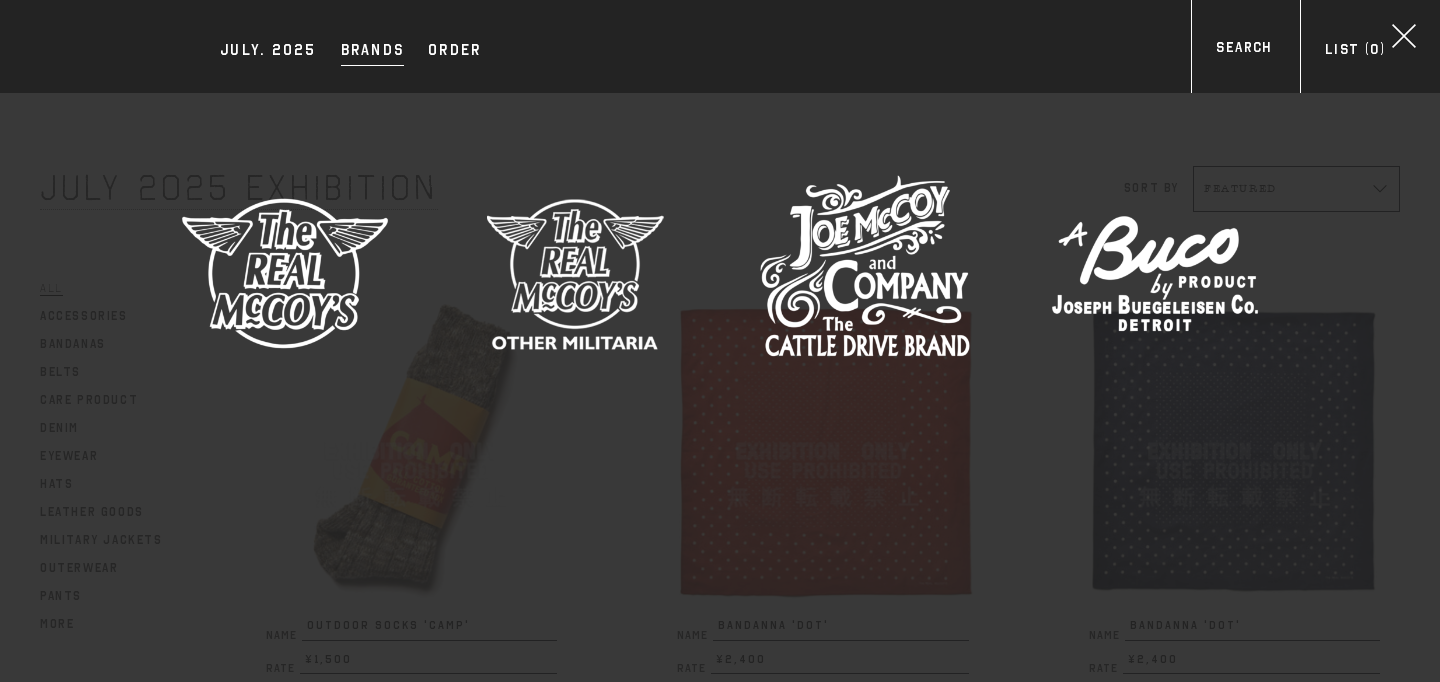 click at bounding box center (575, 273) 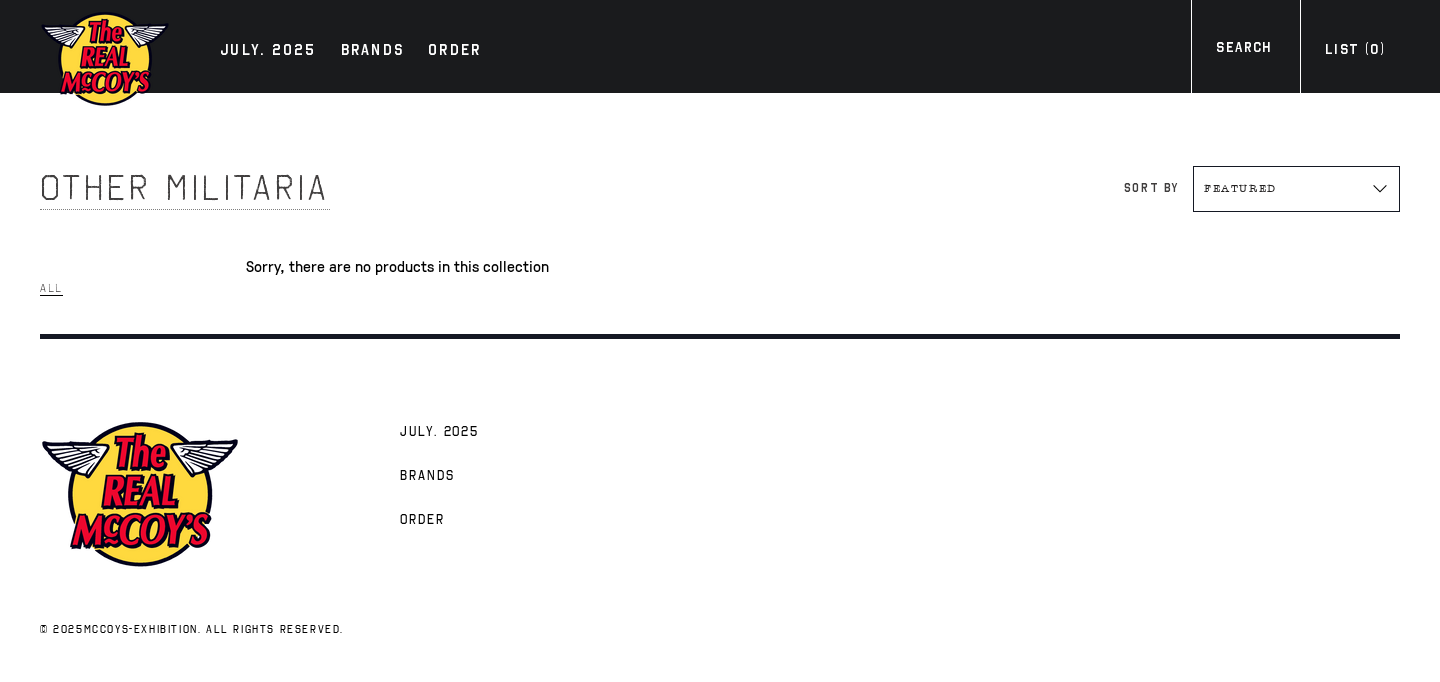 scroll, scrollTop: 0, scrollLeft: 0, axis: both 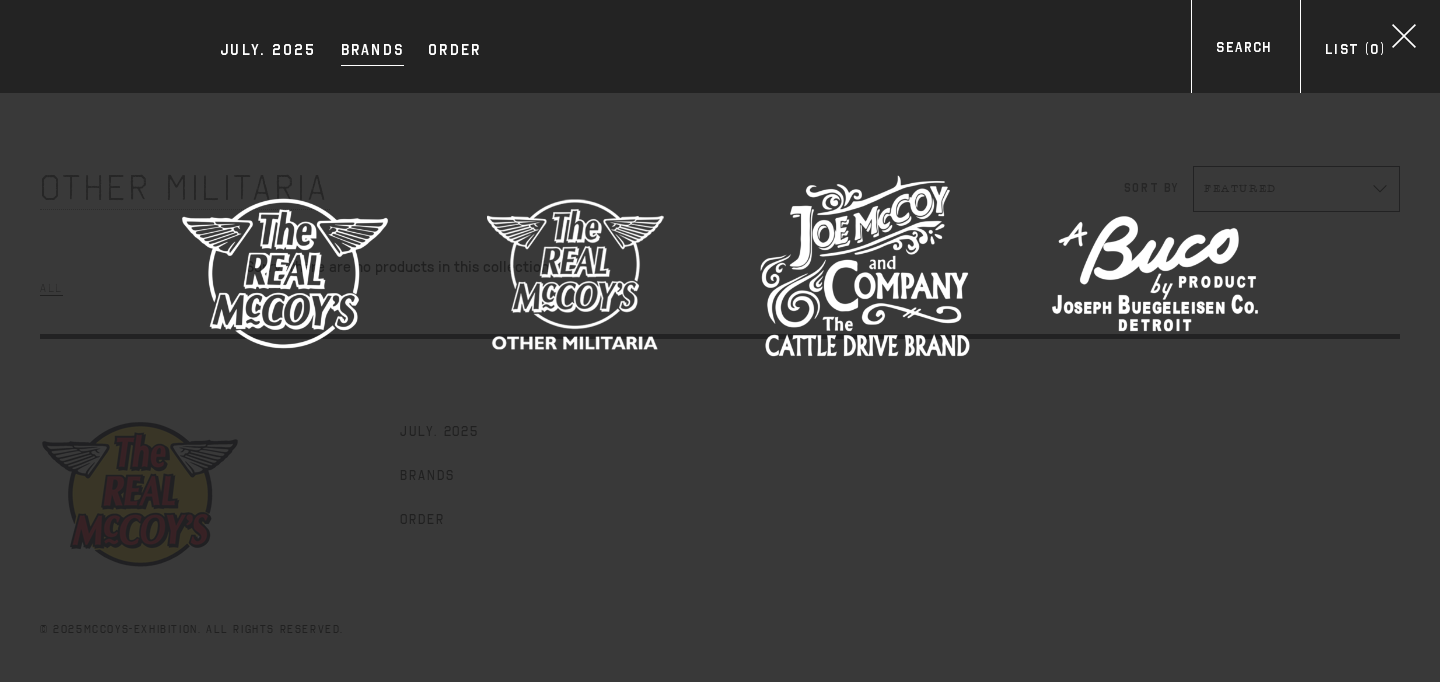 click at bounding box center (865, 273) 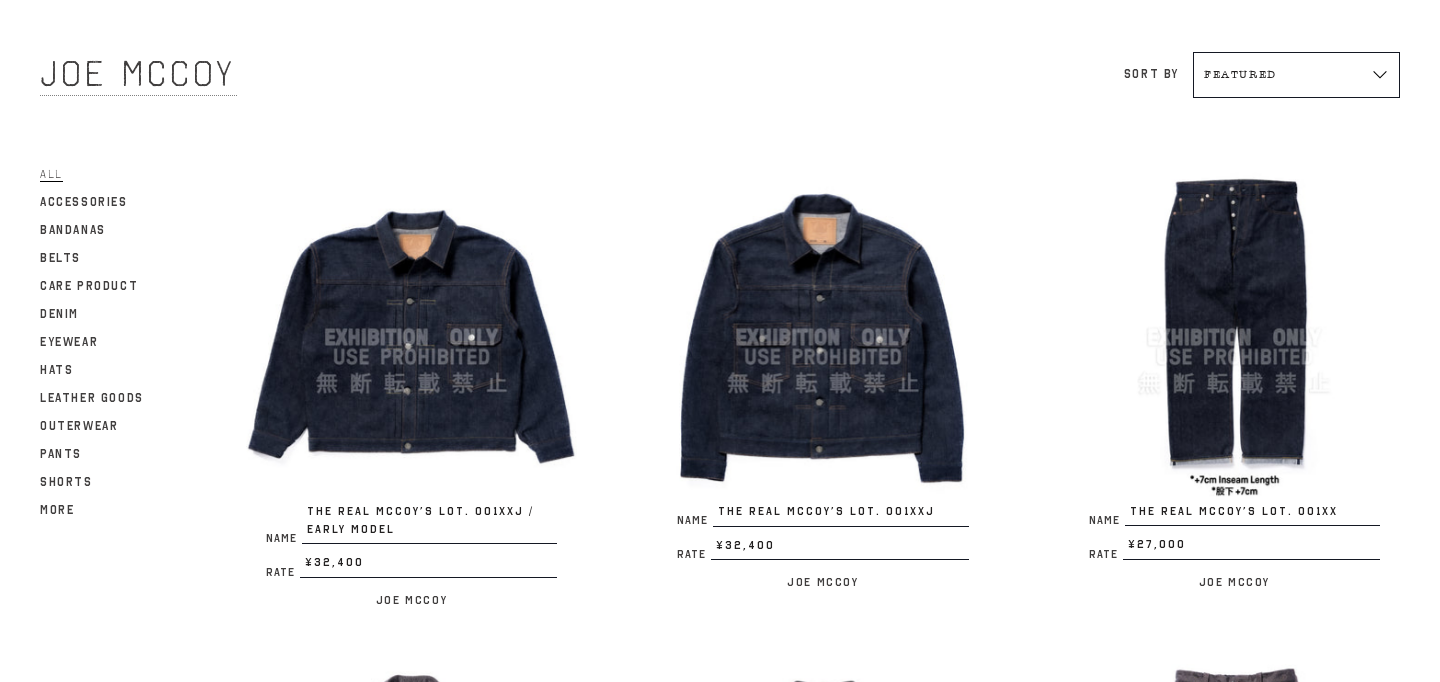 scroll, scrollTop: 0, scrollLeft: 0, axis: both 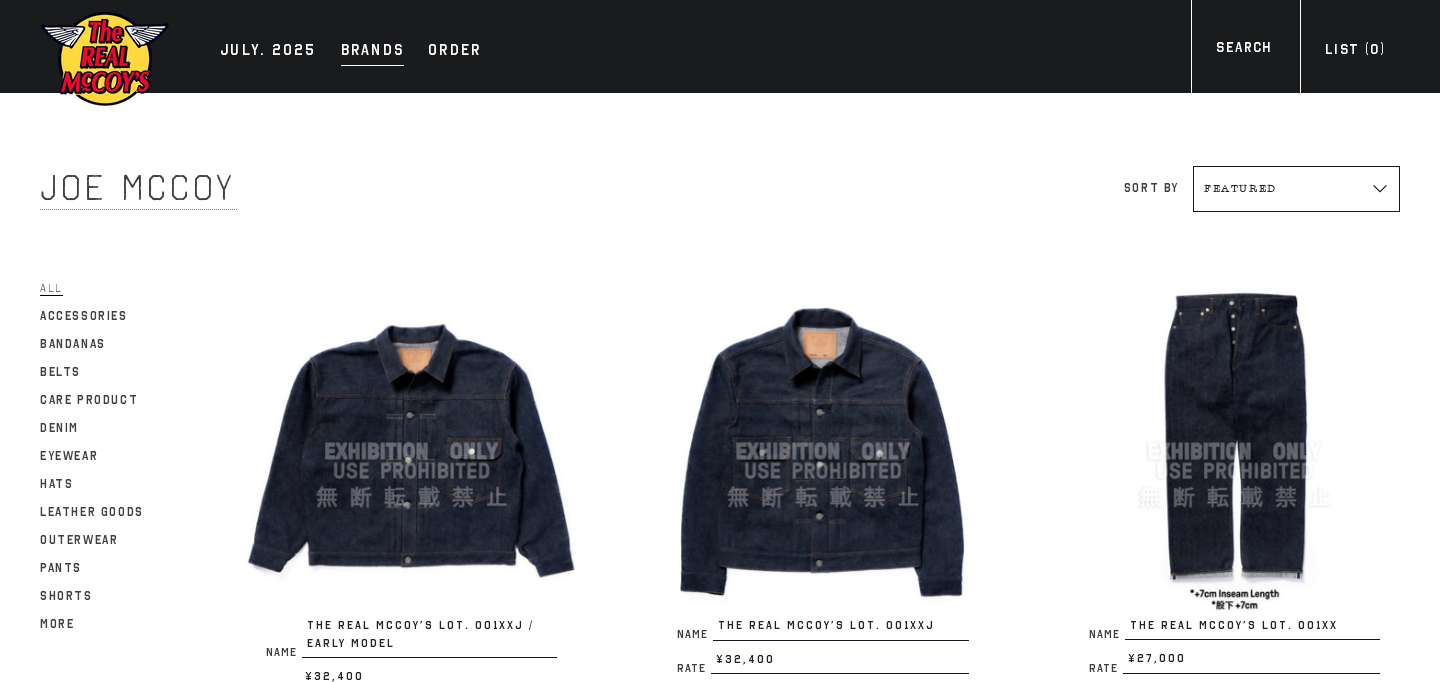 click on "Brands" at bounding box center (373, 52) 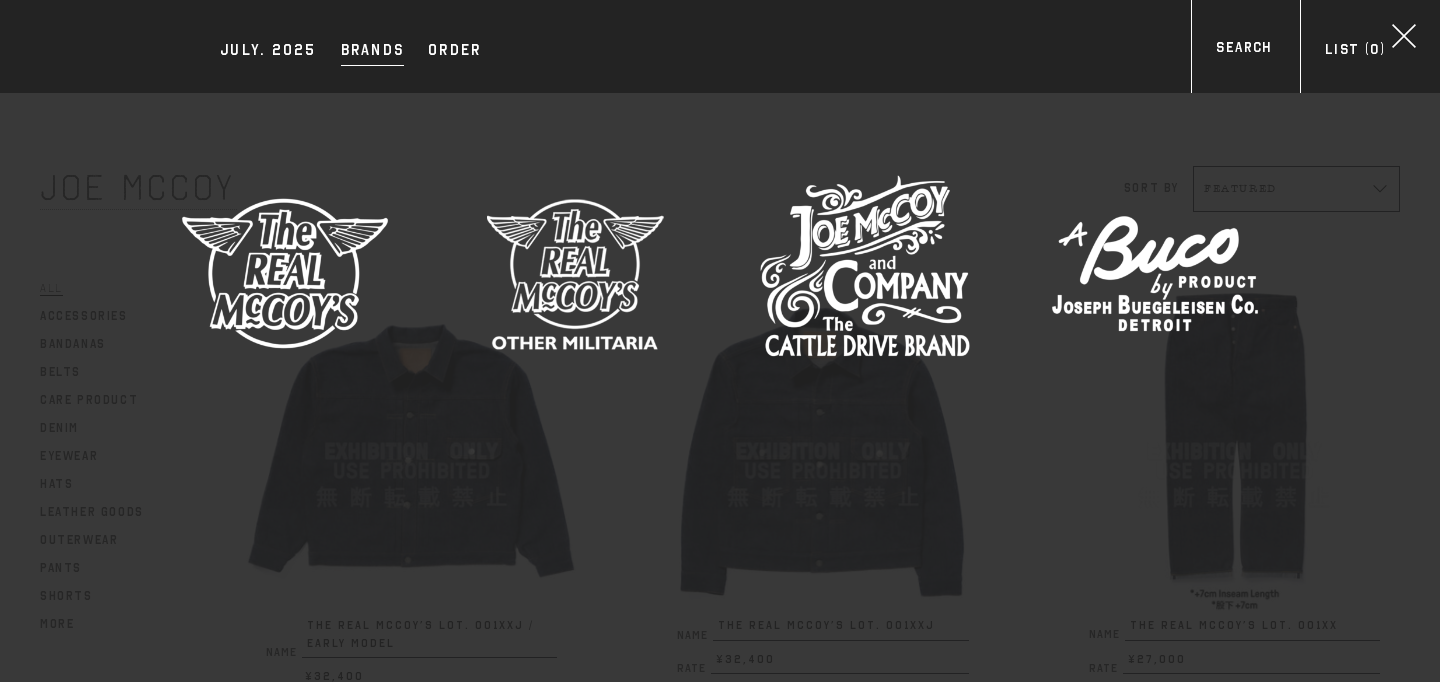 click at bounding box center [1155, 273] 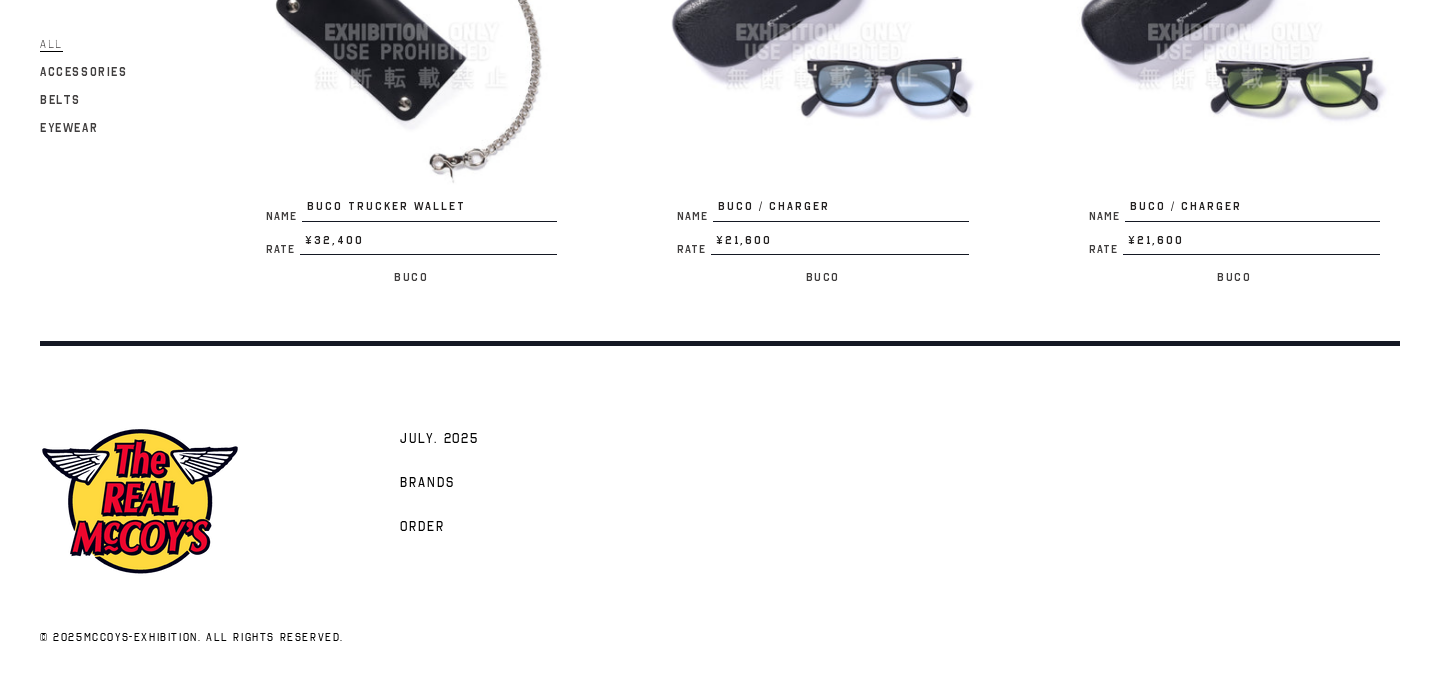 scroll, scrollTop: 0, scrollLeft: 0, axis: both 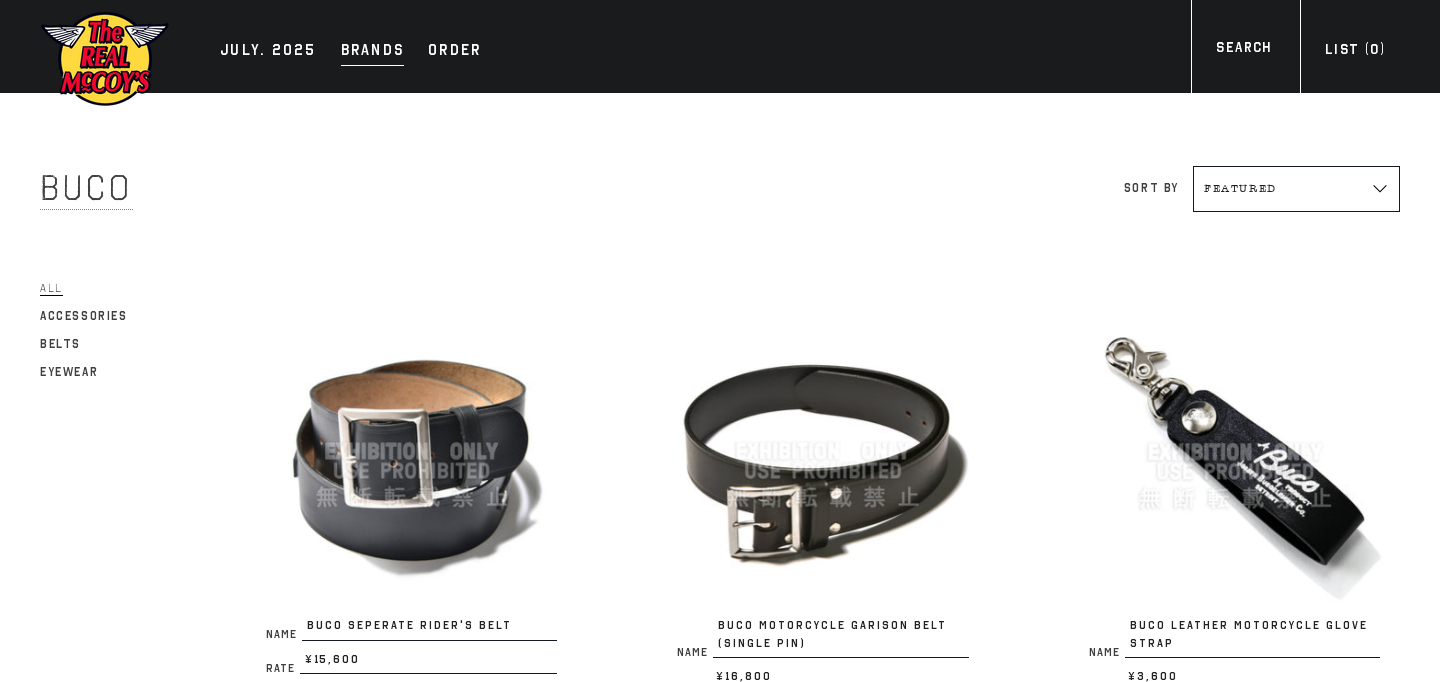 click on "Brands" at bounding box center [373, 52] 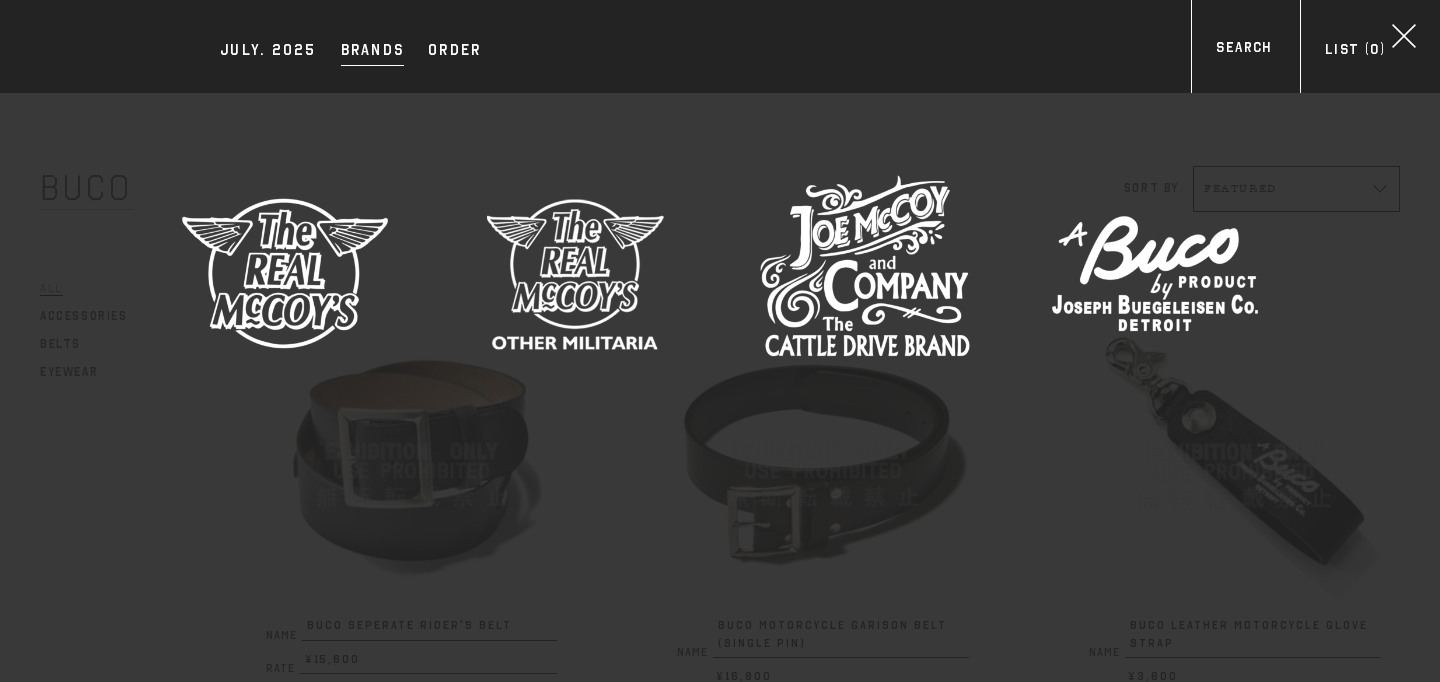 click at bounding box center [285, 273] 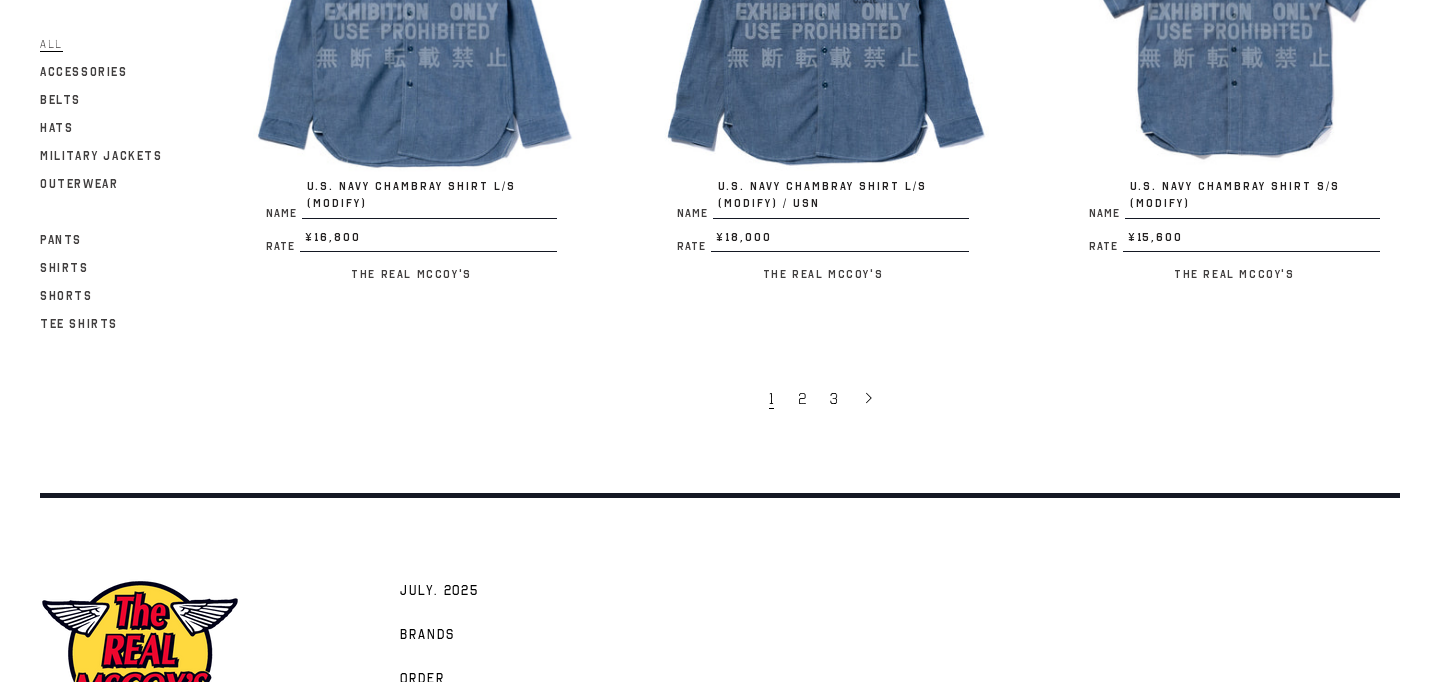 scroll, scrollTop: 3981, scrollLeft: 0, axis: vertical 